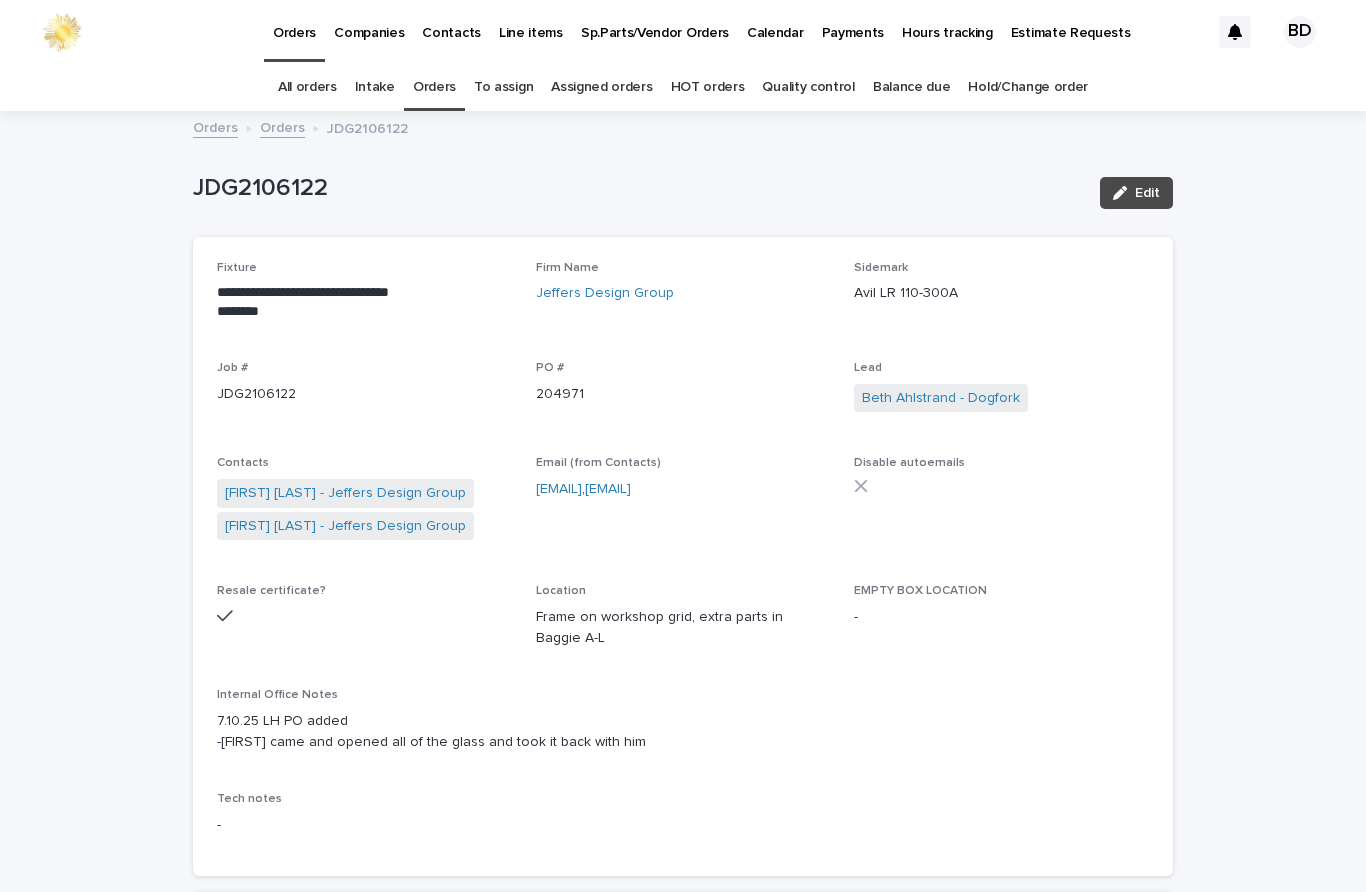 scroll, scrollTop: 0, scrollLeft: 0, axis: both 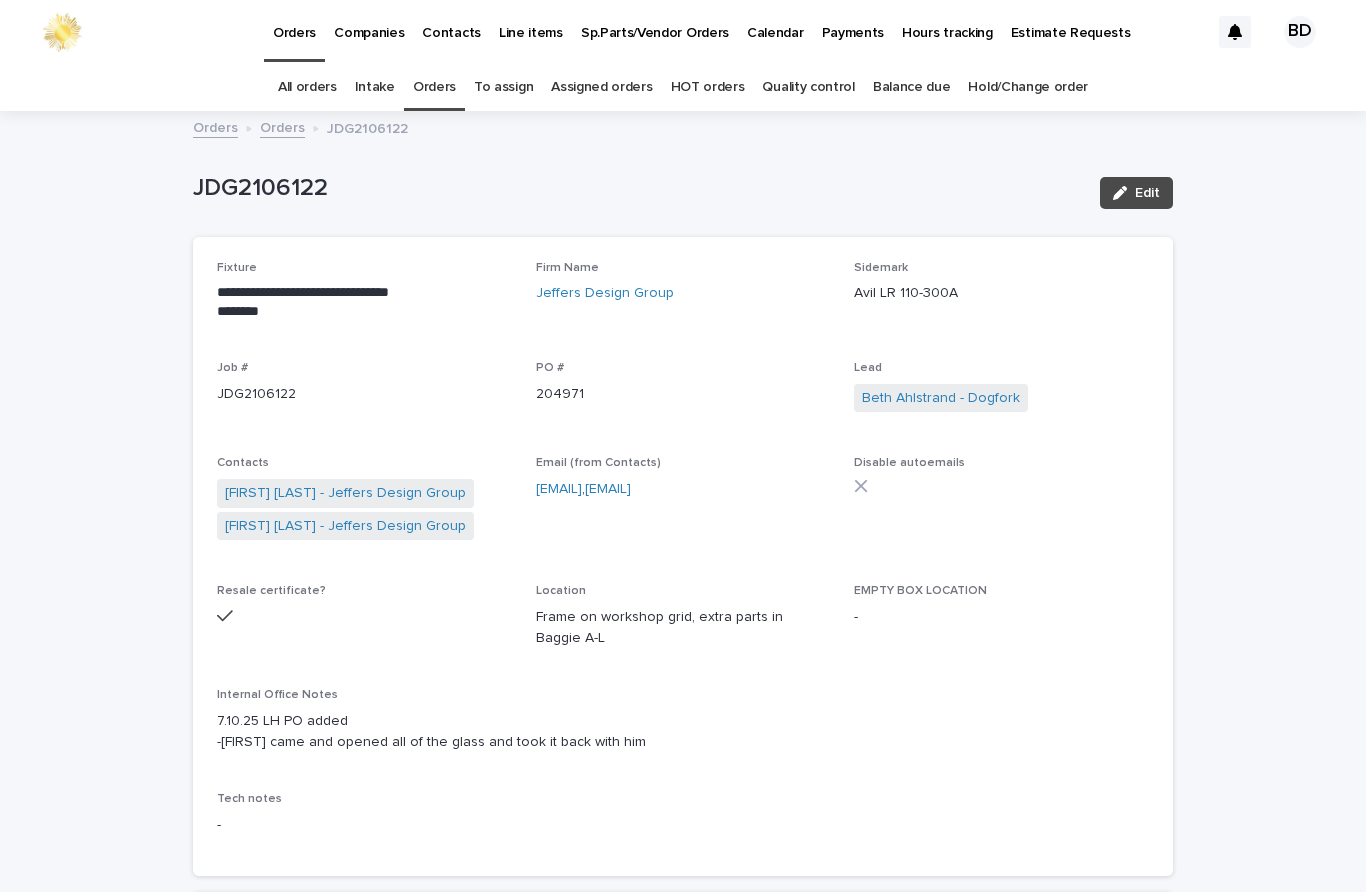 click on "Orders" at bounding box center [434, 87] 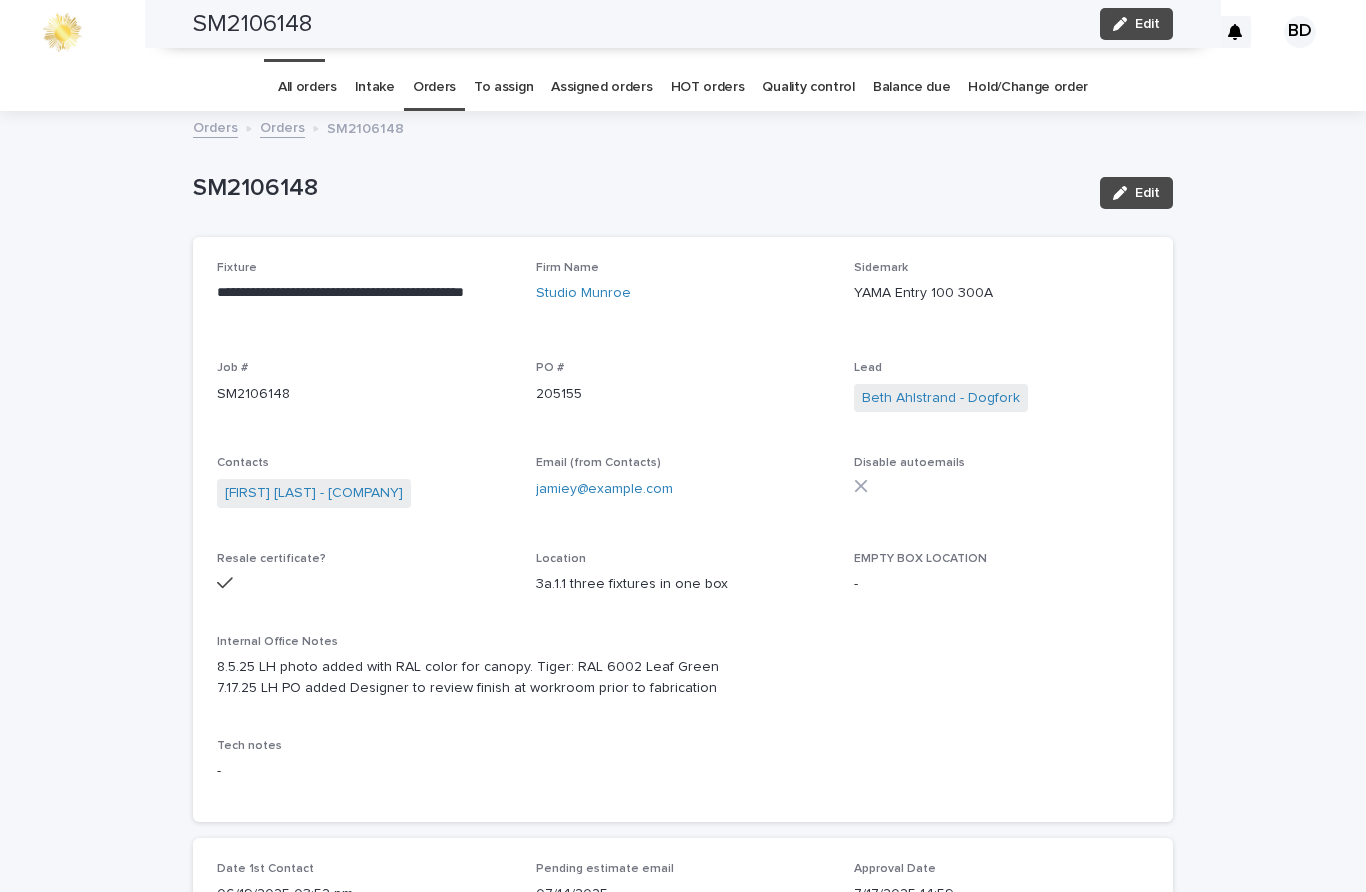 scroll, scrollTop: 1, scrollLeft: 0, axis: vertical 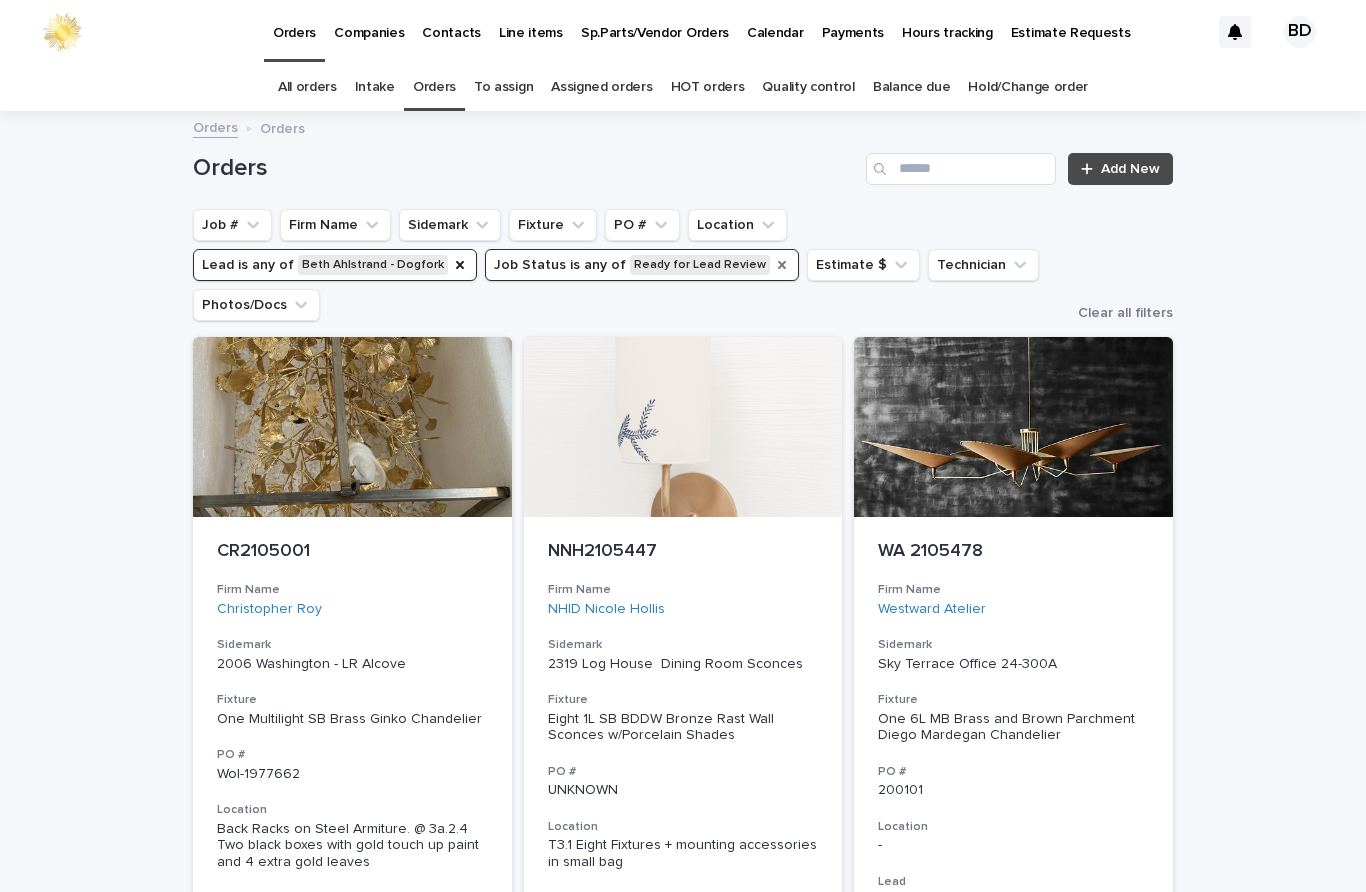click 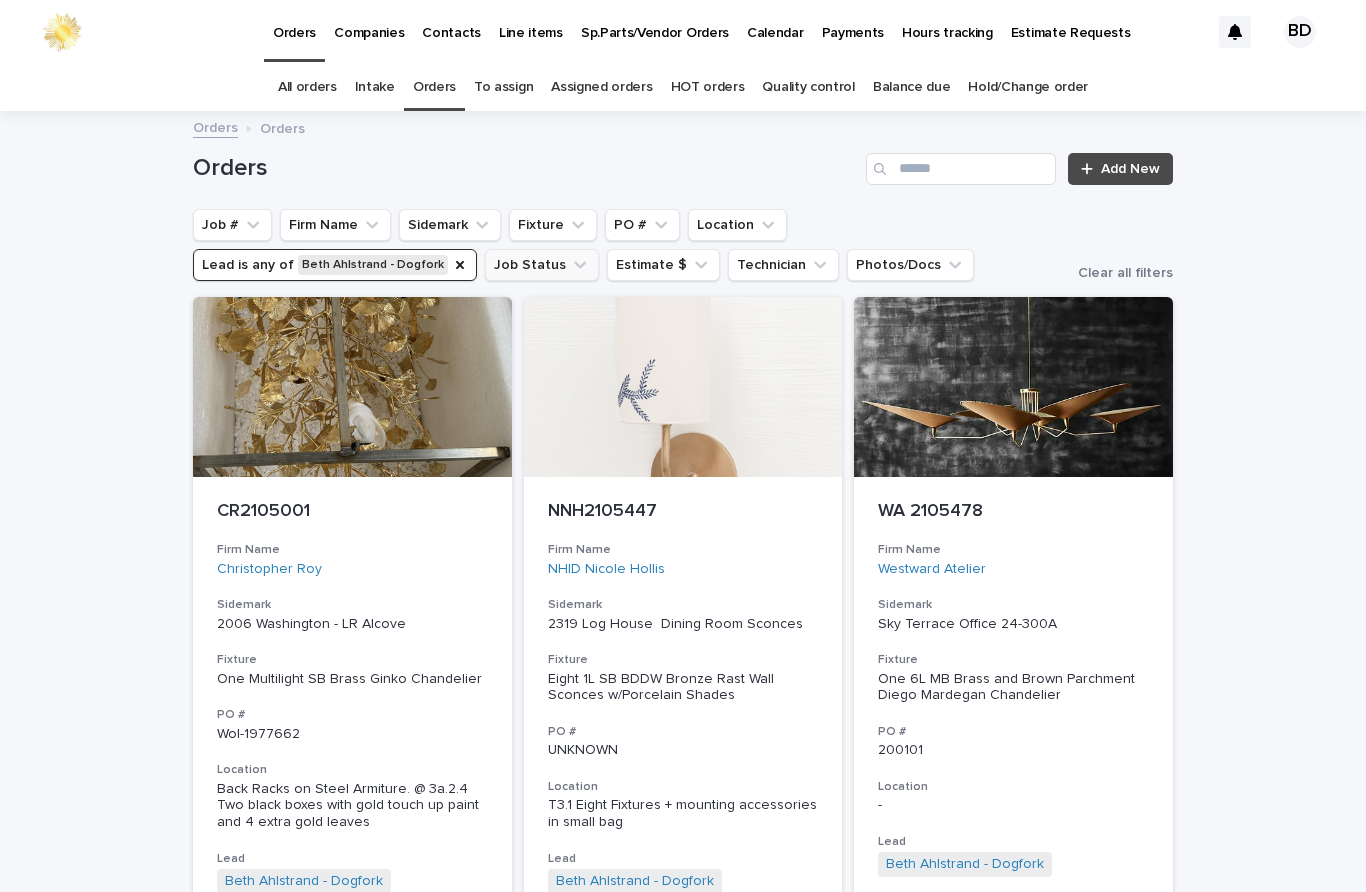 click on "Job Status" at bounding box center (542, 265) 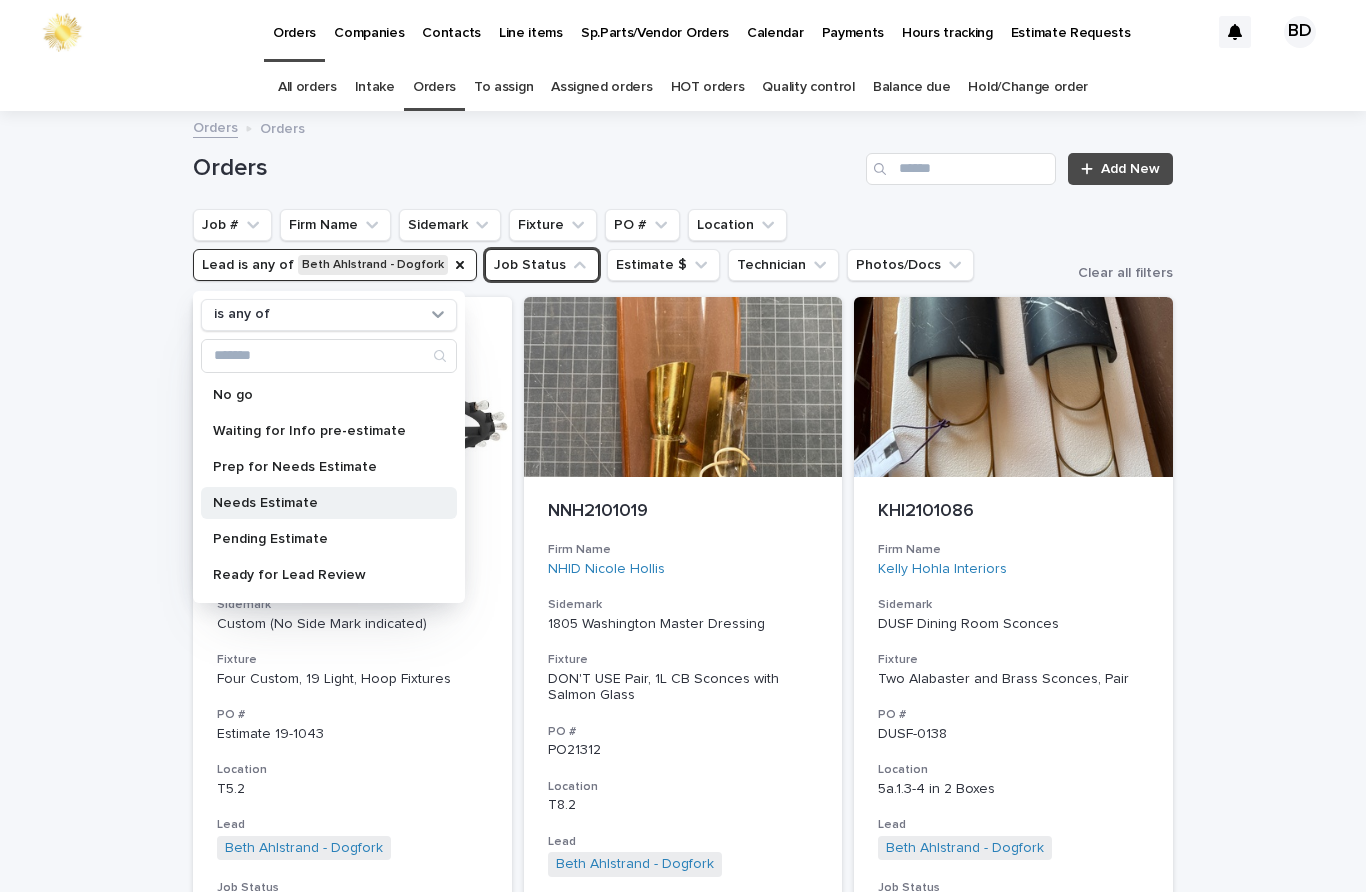 click on "Needs Estimate" at bounding box center [319, 503] 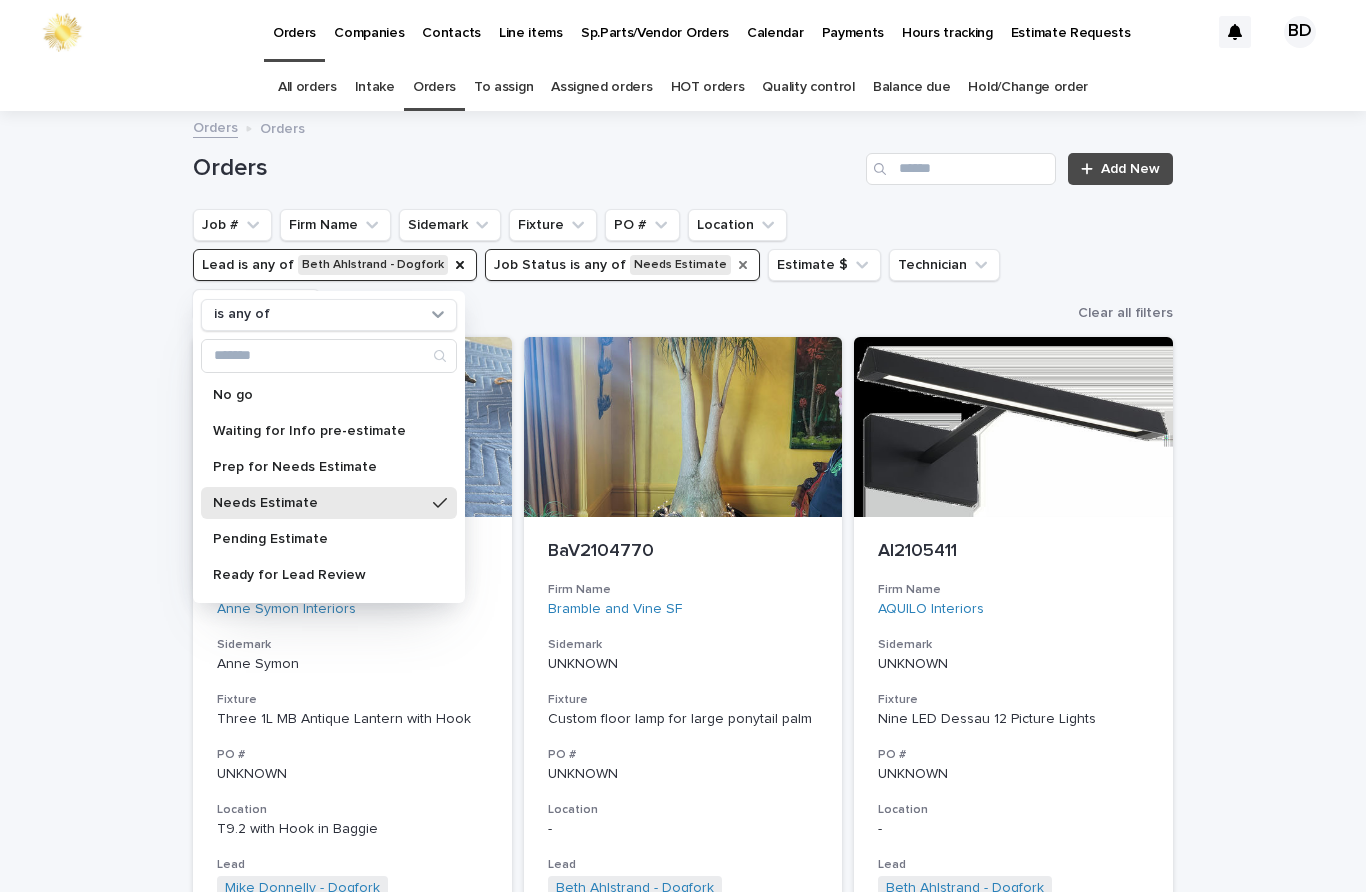 click on "Orders Add New Job # Firm Name Sidemark Sidemark Anne Symon Fixture Three 1L MB Antique Lantern with Hook
PO # UNKNOWN Location T9.2 with Hook in Baggie Lead Mike Donnelly - Dogfork   Beth Ahlstrand - Dogfork   + 0 Job Status Needs Estimate Estimate $ $ 15,174.00 Technician Ronald Orellana - Dogfork - Technician   + 0 BaV2104770 Firm Name Bramble and Vine SF   Sidemark UNKNOWN Fixture Custom floor lamp for large ponytail palm
PO # UNKNOWN Location - Lead Beth Ahlstrand - Dogfork   + 0 Job Status Needs Estimate Estimate $ $ 0 Technician -   PO # -" at bounding box center (683, 3047) 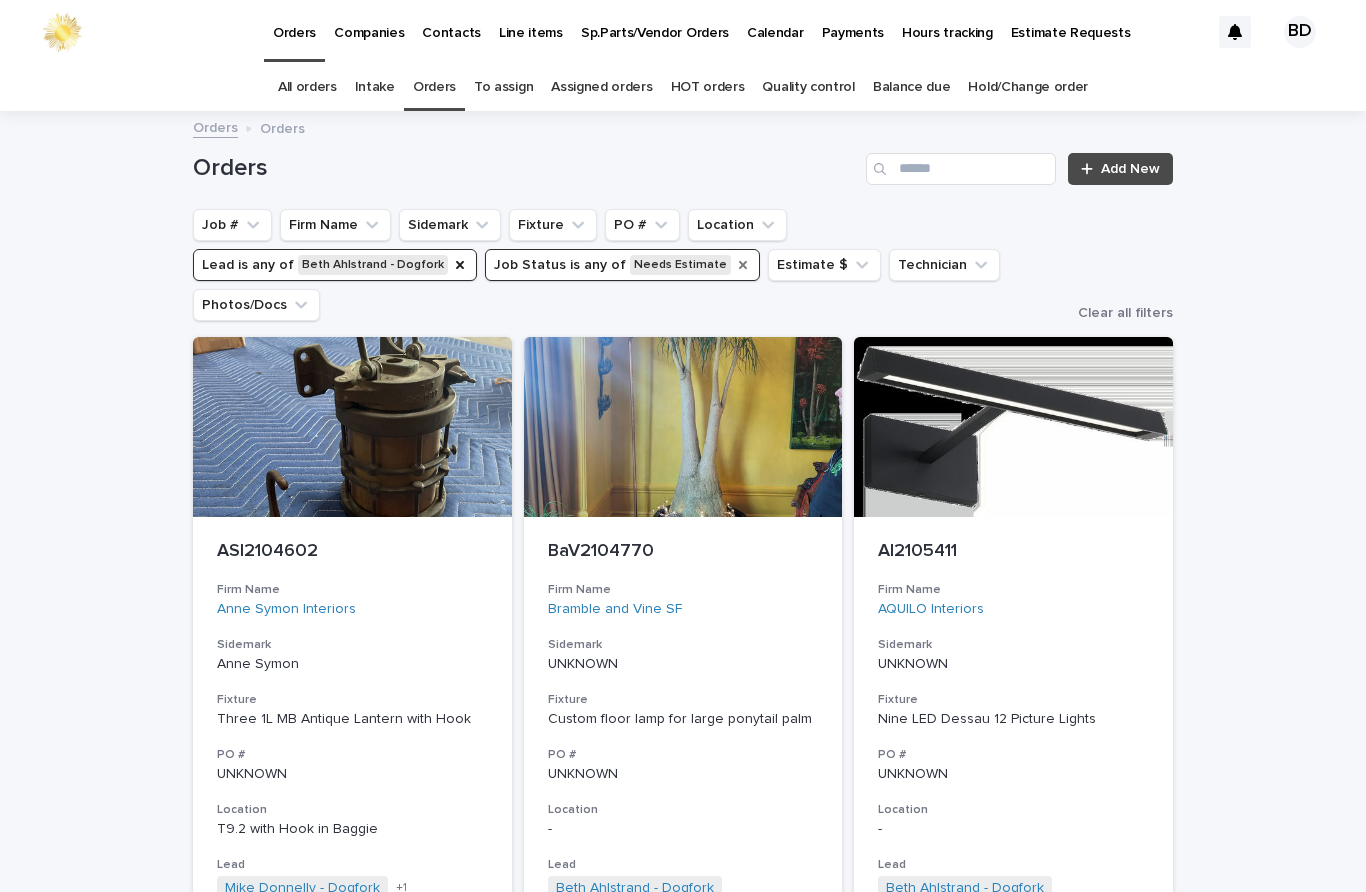 scroll, scrollTop: 0, scrollLeft: 0, axis: both 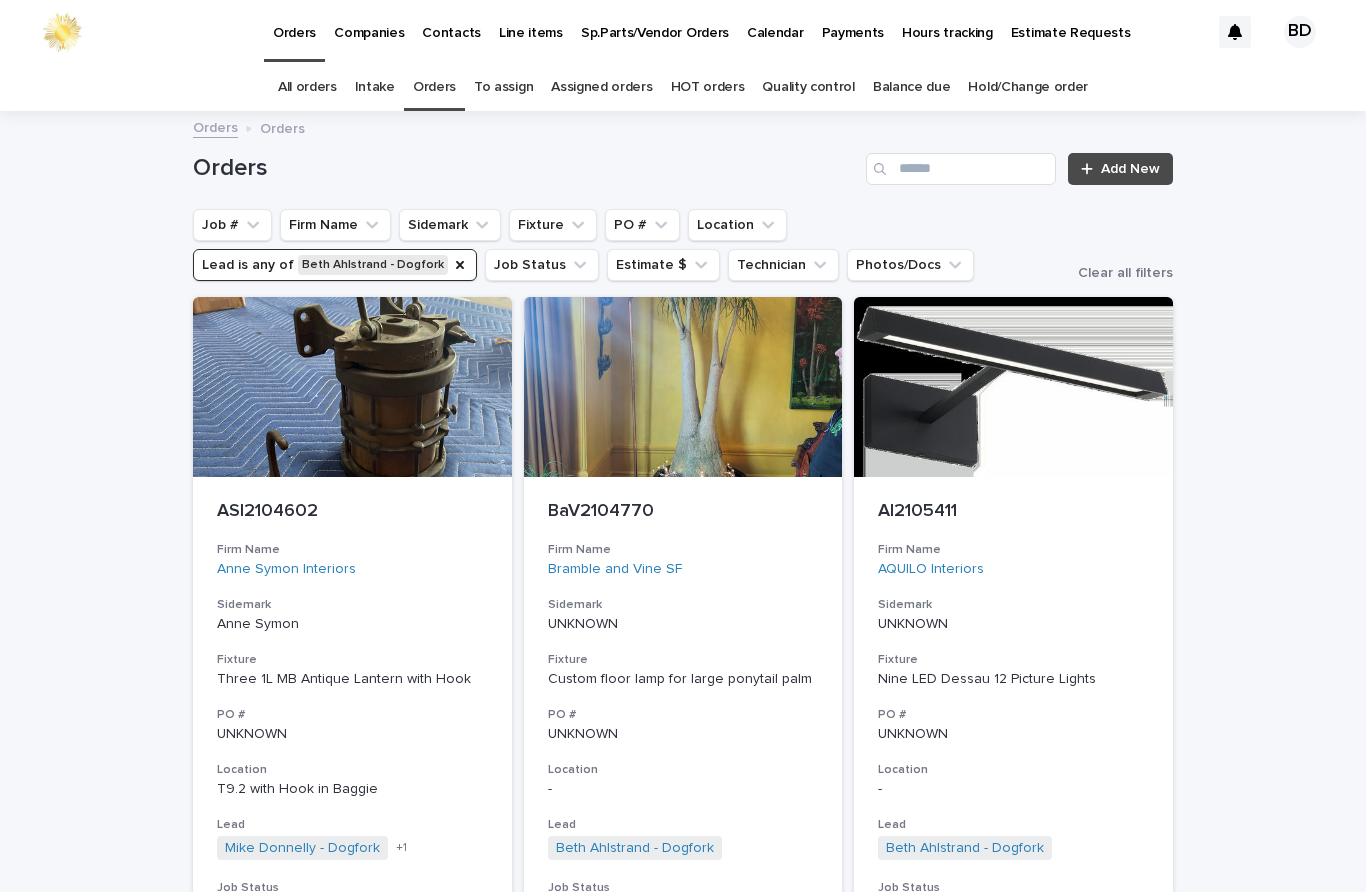 click on "Job Status" at bounding box center [542, 265] 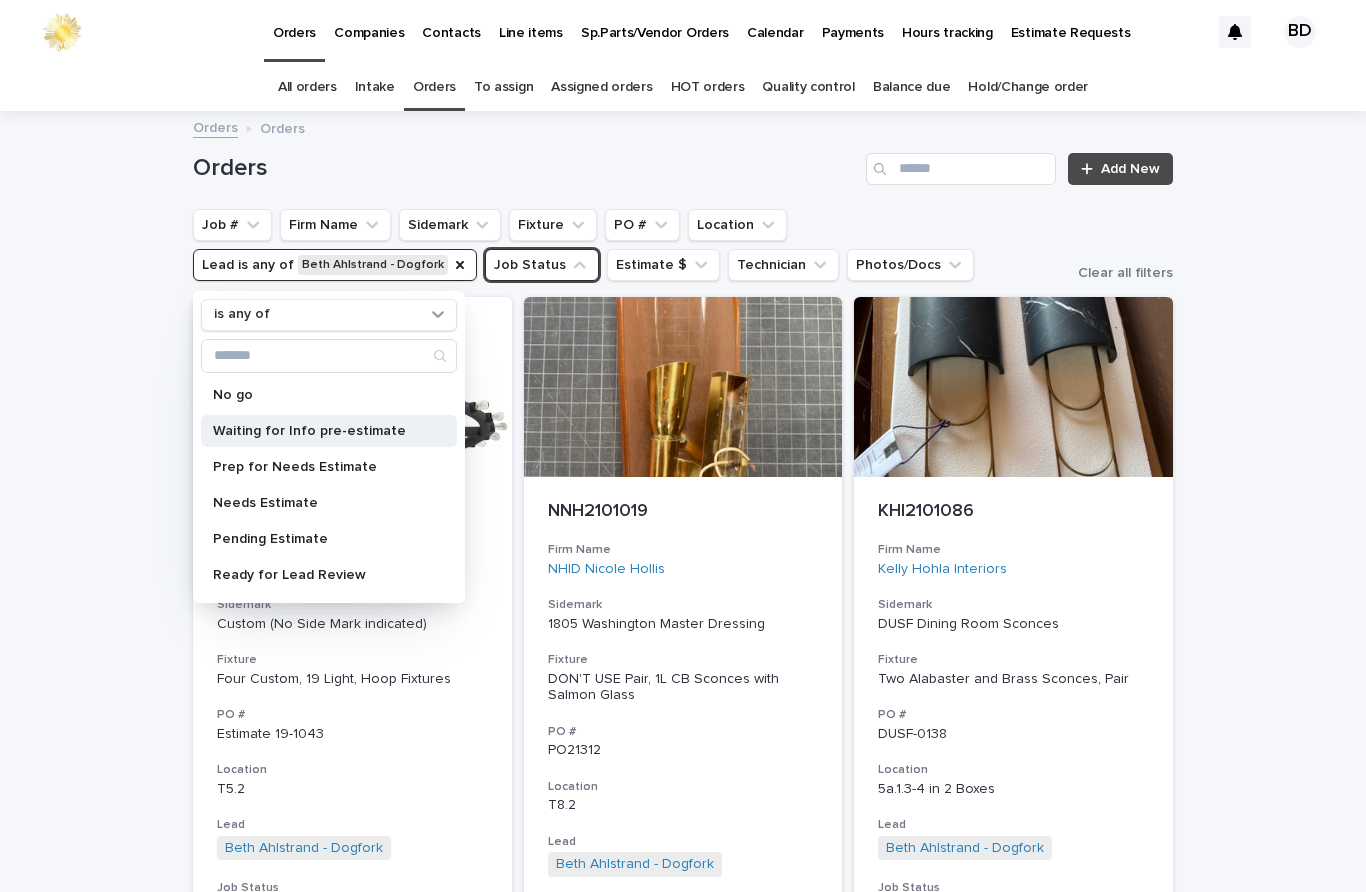 click on "Waiting for Info pre-estimate" at bounding box center [319, 431] 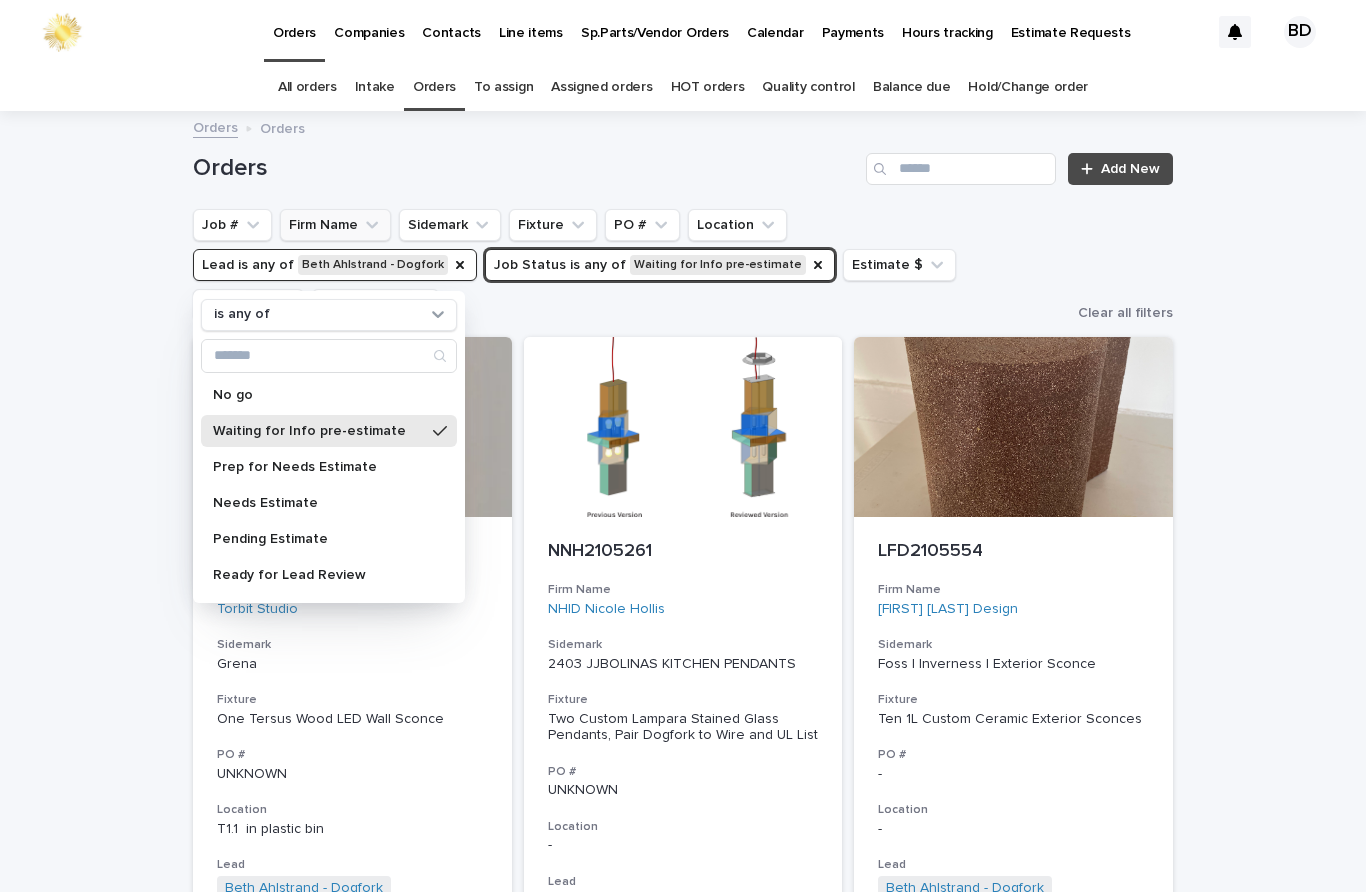 click on "Firm Name" at bounding box center (335, 225) 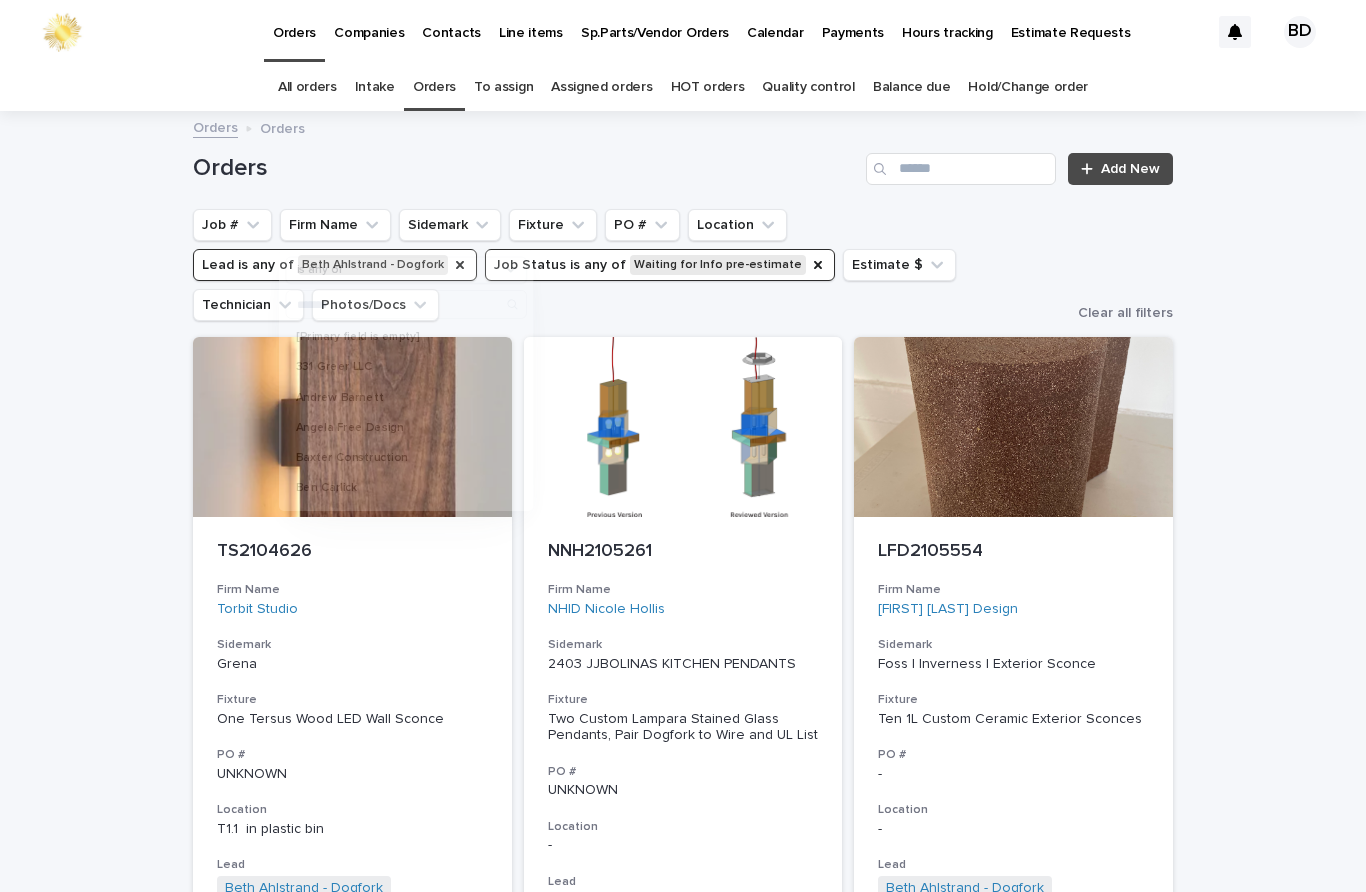 click on "Orders Add New Job # Firm Name is any of [Primary field is empty] 331 Greer LLC Andrew Barnett Angela Free Design Baxter Construction Ben Carlick Bernadette Lamothe Borg Trucking Buckley Kohler ID Charles Linder Deb Culloden Dogfork Douglas Boyle Erica Plam GGD INC Heather Hilliard Holly A Kopman (HAK) Jennifer Robin Interiors Jennifer Wundrow Jim Thane Joey Flynn Komater Electric L.B. Copeland, LLC Libby Wolfensperger Lisa Bailey LSSF Mary Staunton Michael Hilal Minette Gufreund MVLD Navarra Design ODADA One Off Paul Belotti Paul Blandori Paula Bennett Peter Waldor Rachel Saunders Rambeau Design Salvatore Caruso Development Corp Samantha Todd Hunter Sarah Jutras Sherry Williamson Design Inc. Studio Collins Weir Studio Nahemow Susan Levings Tim Kennedy Tina Skouras Design Torbit Studio Whiteside Management Sidemark Fixture PO # Location Lead is any of Beth Ahlstrand - Dogfork Job Status is any of Waiting for Info pre-estimate Estimate $ Technician Photos/Docs   Grena" at bounding box center [683, 1457] 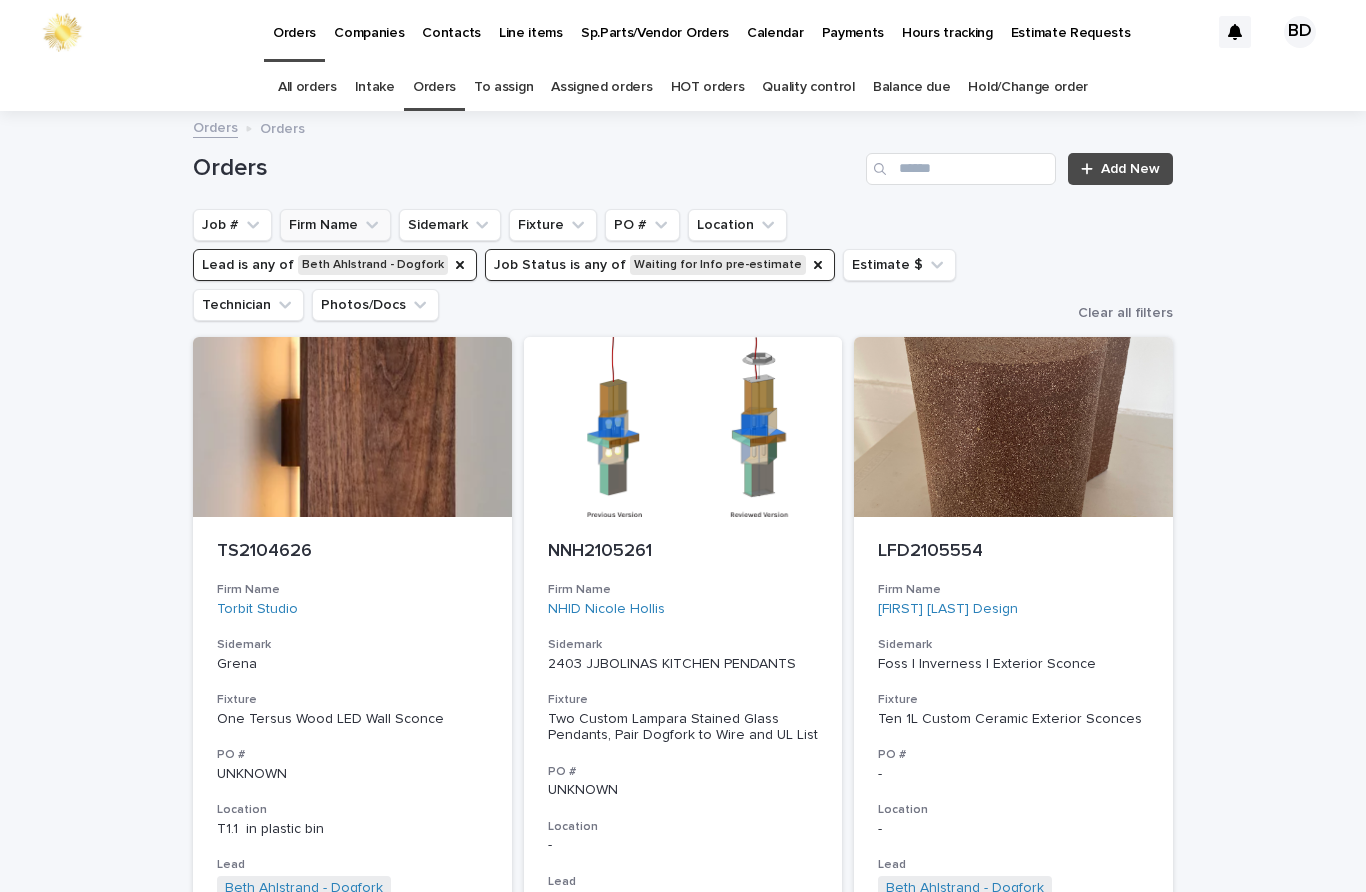click on "Firm Name" at bounding box center [335, 225] 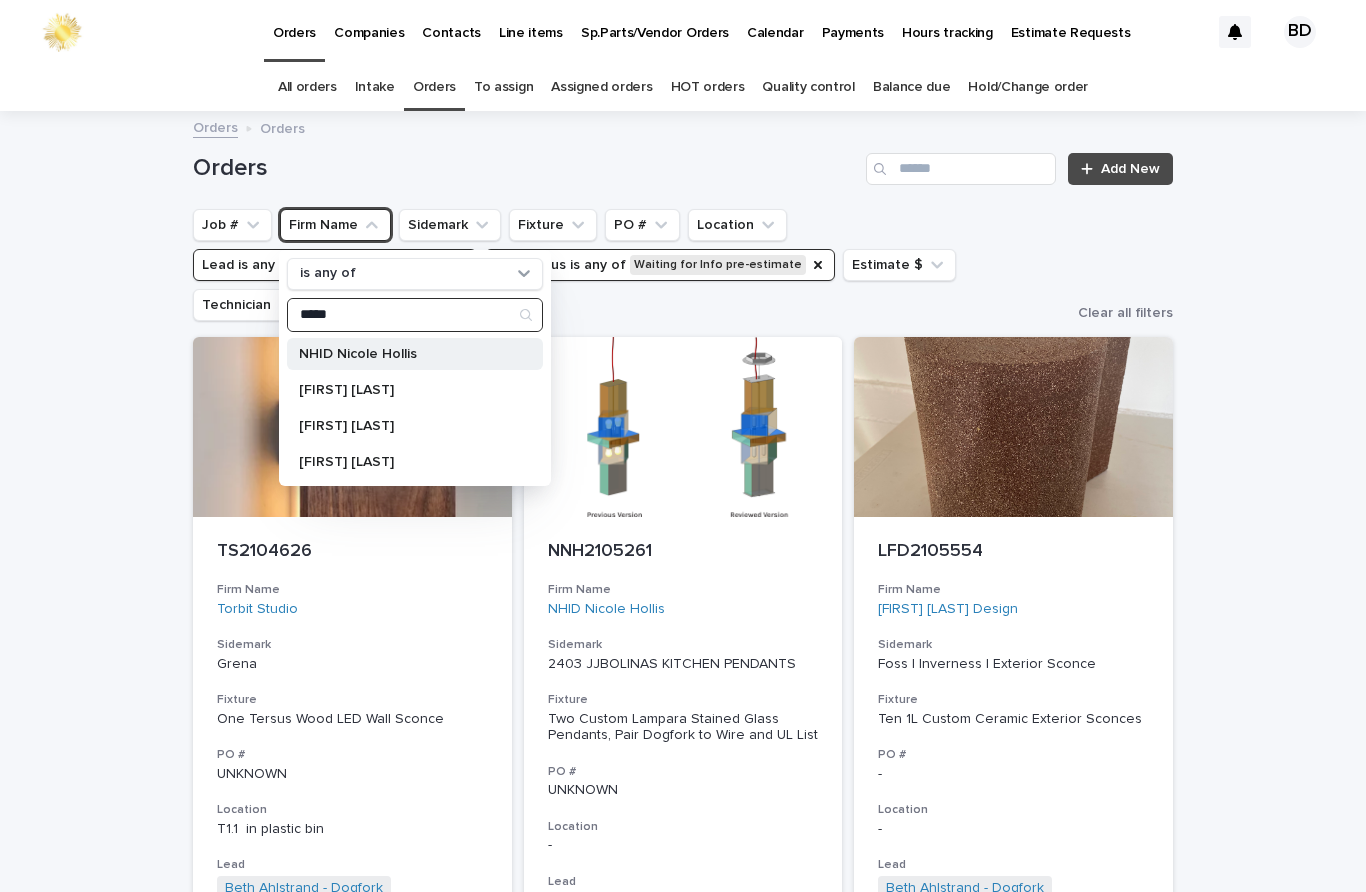 type on "*****" 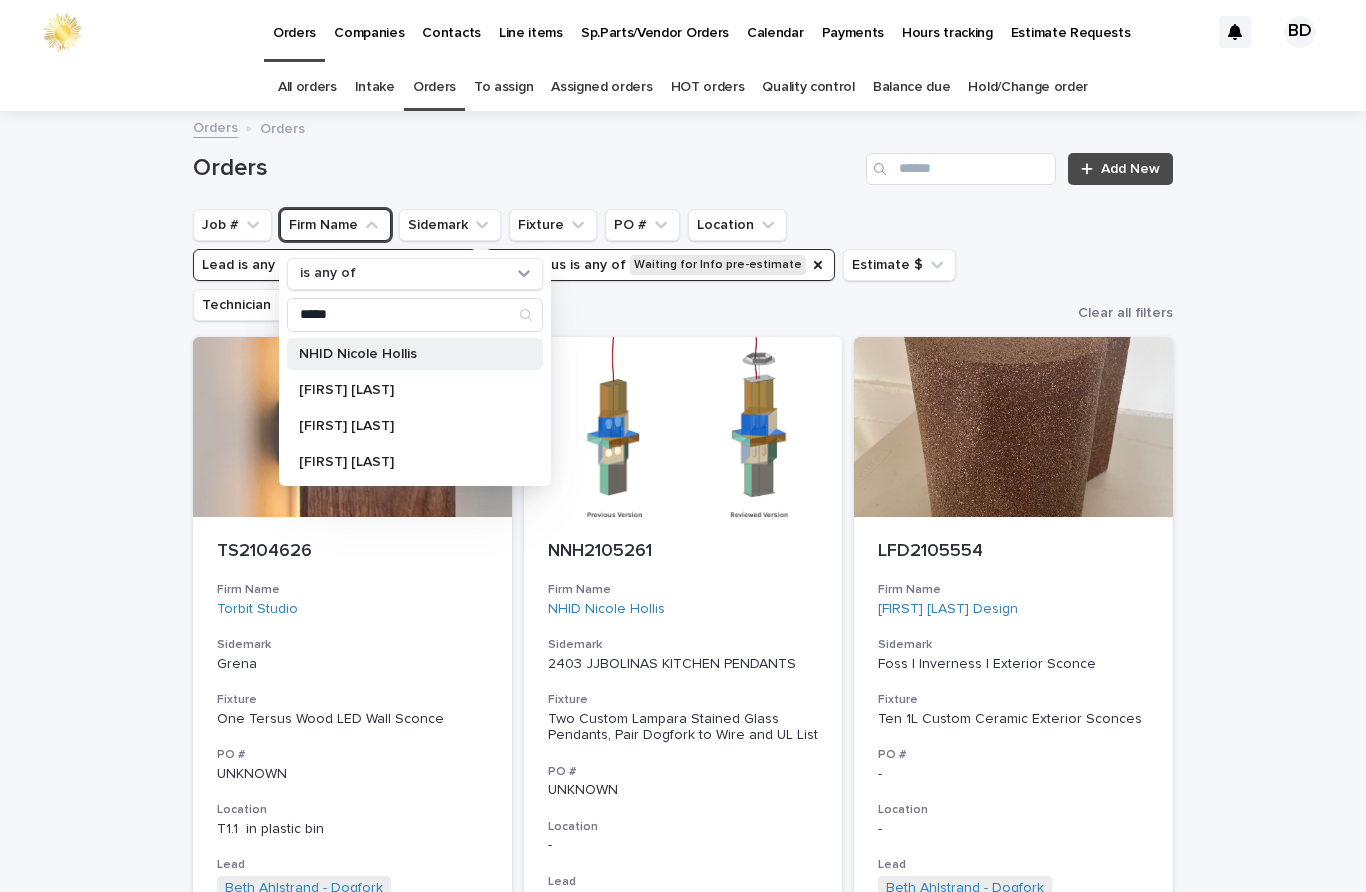 click on "NHID Nicole Hollis" at bounding box center [405, 354] 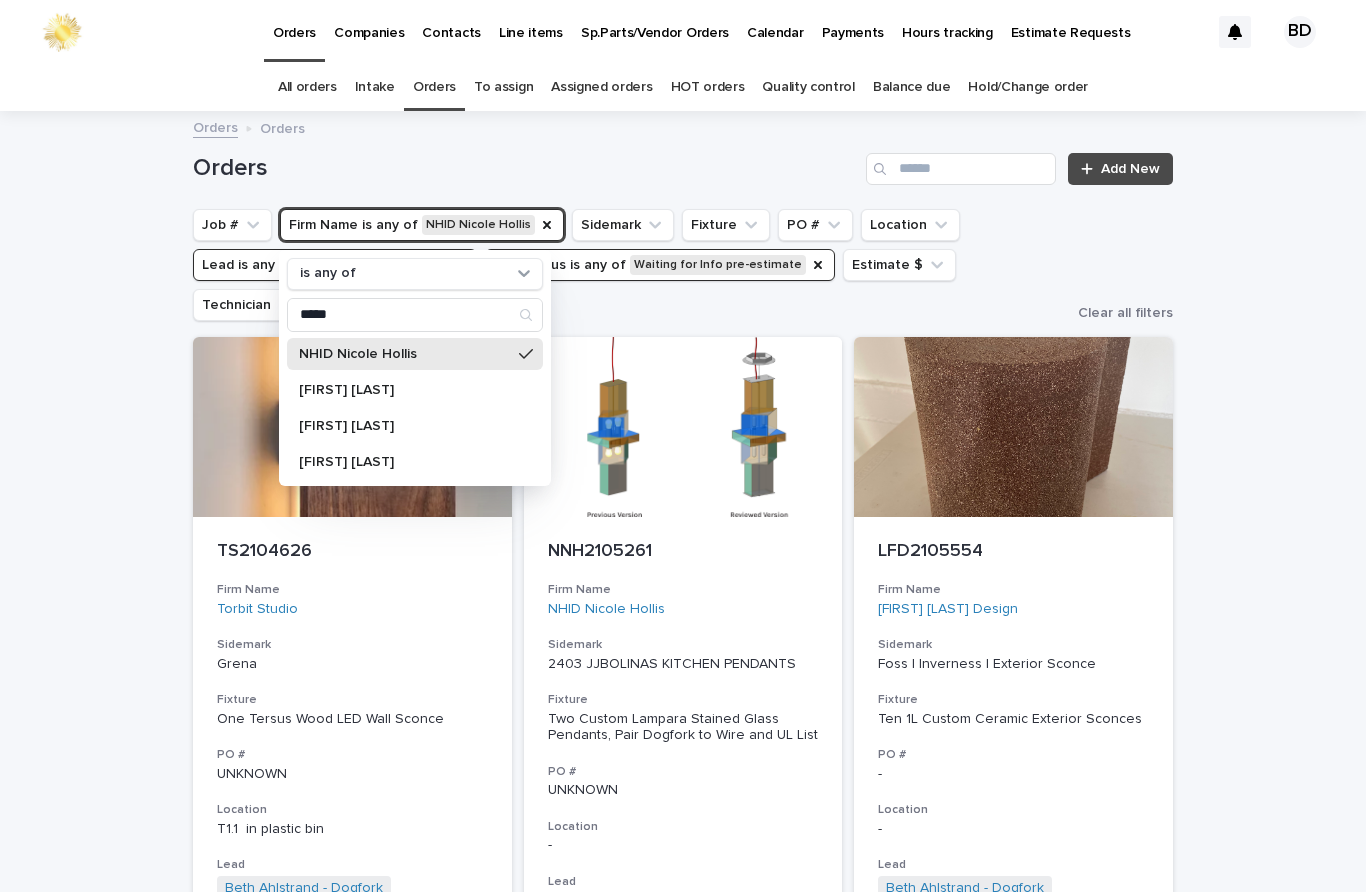 click on "NHID Nicole Hollis" at bounding box center [405, 354] 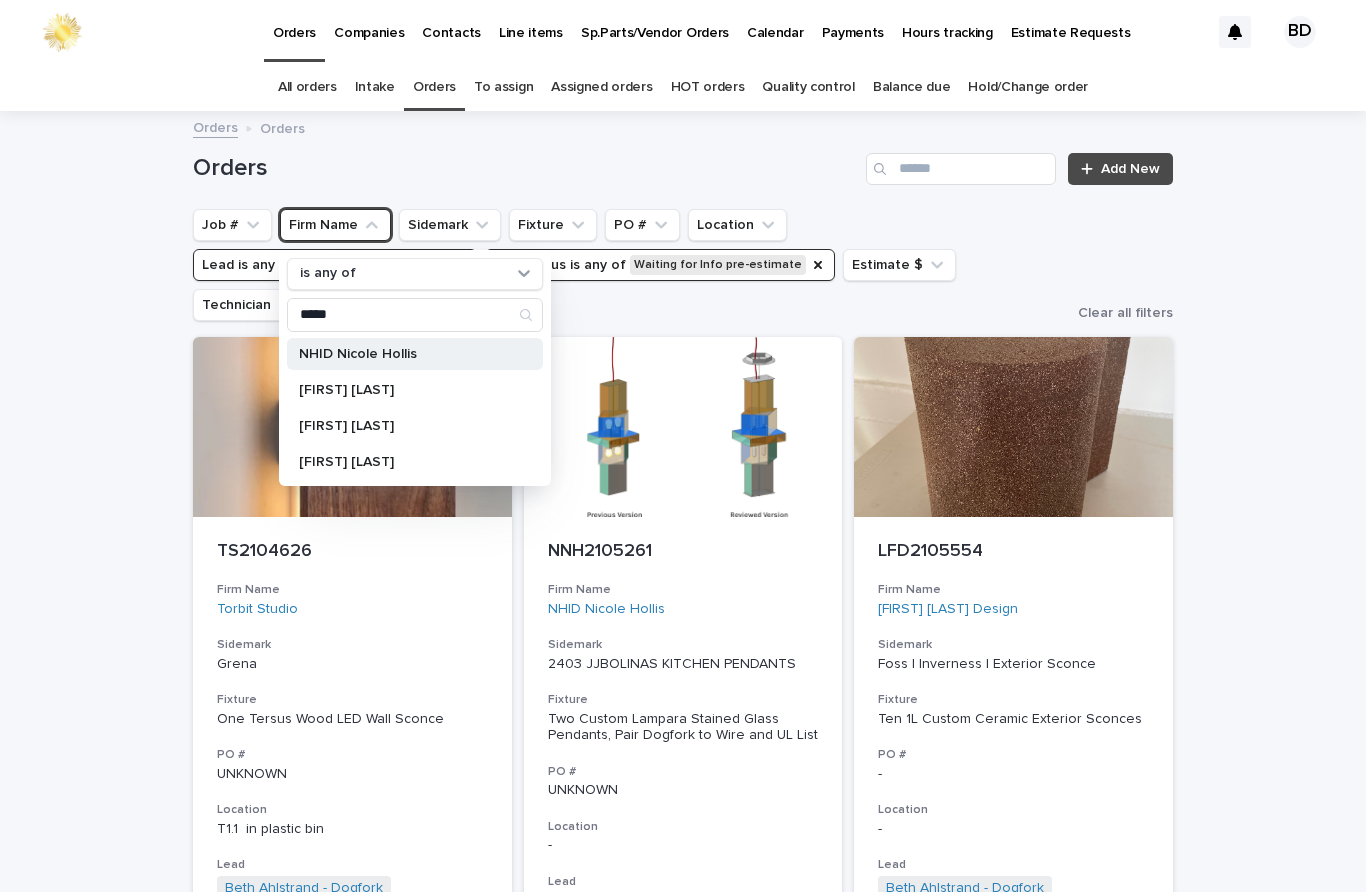 click on "NHID Nicole Hollis" at bounding box center (405, 354) 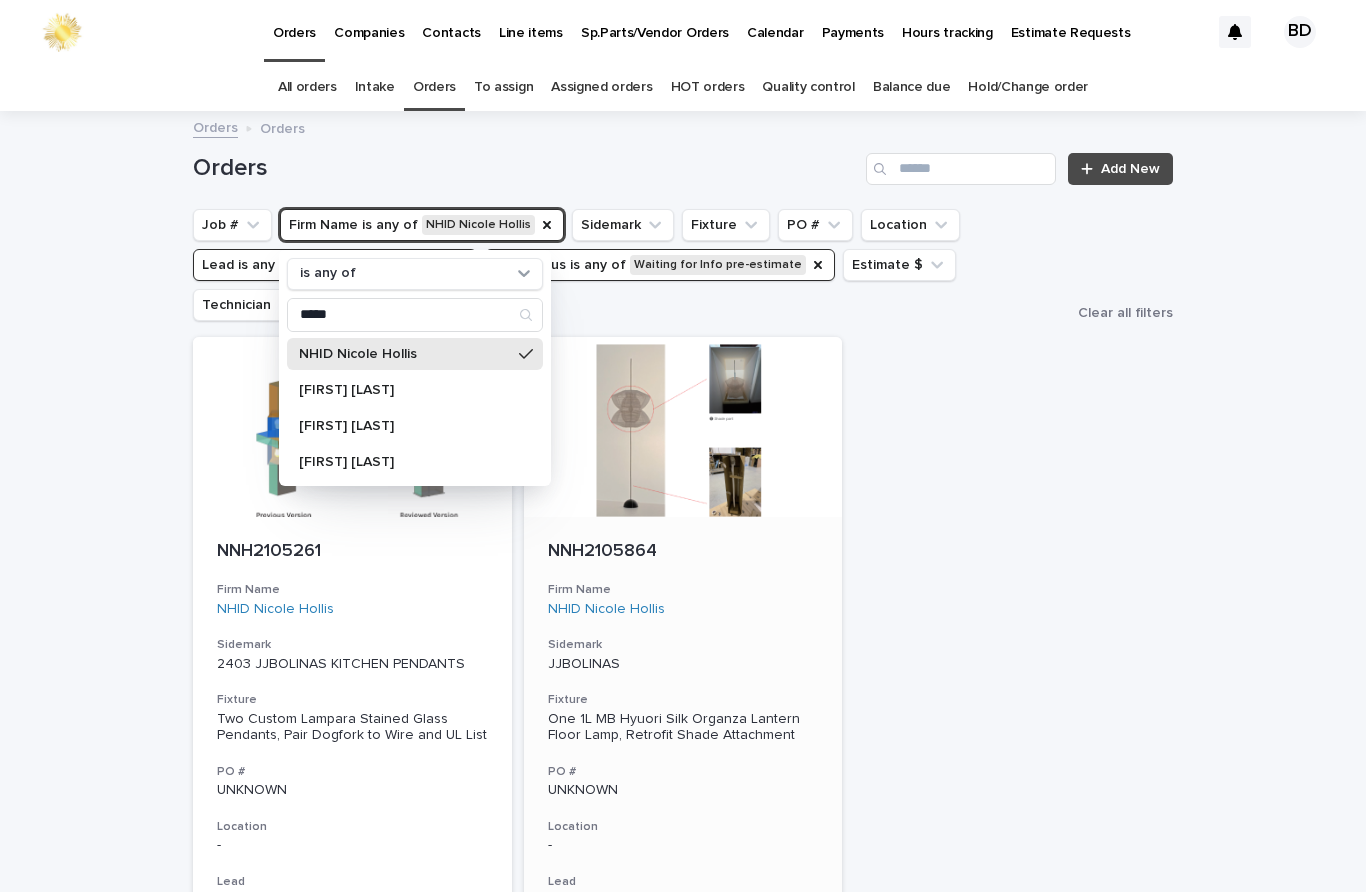 click on "NNH2105864" at bounding box center [683, 552] 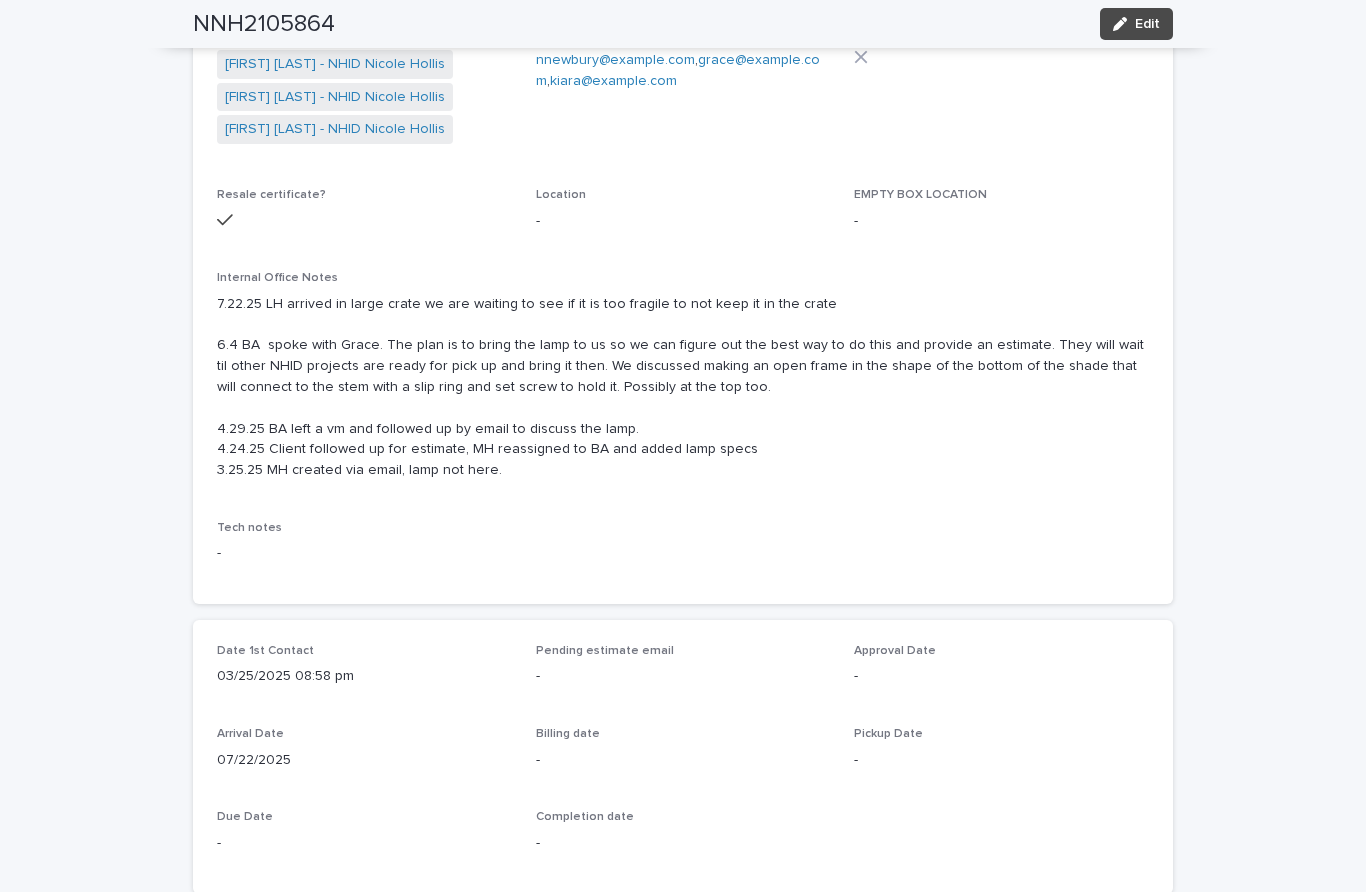 scroll, scrollTop: 429, scrollLeft: 0, axis: vertical 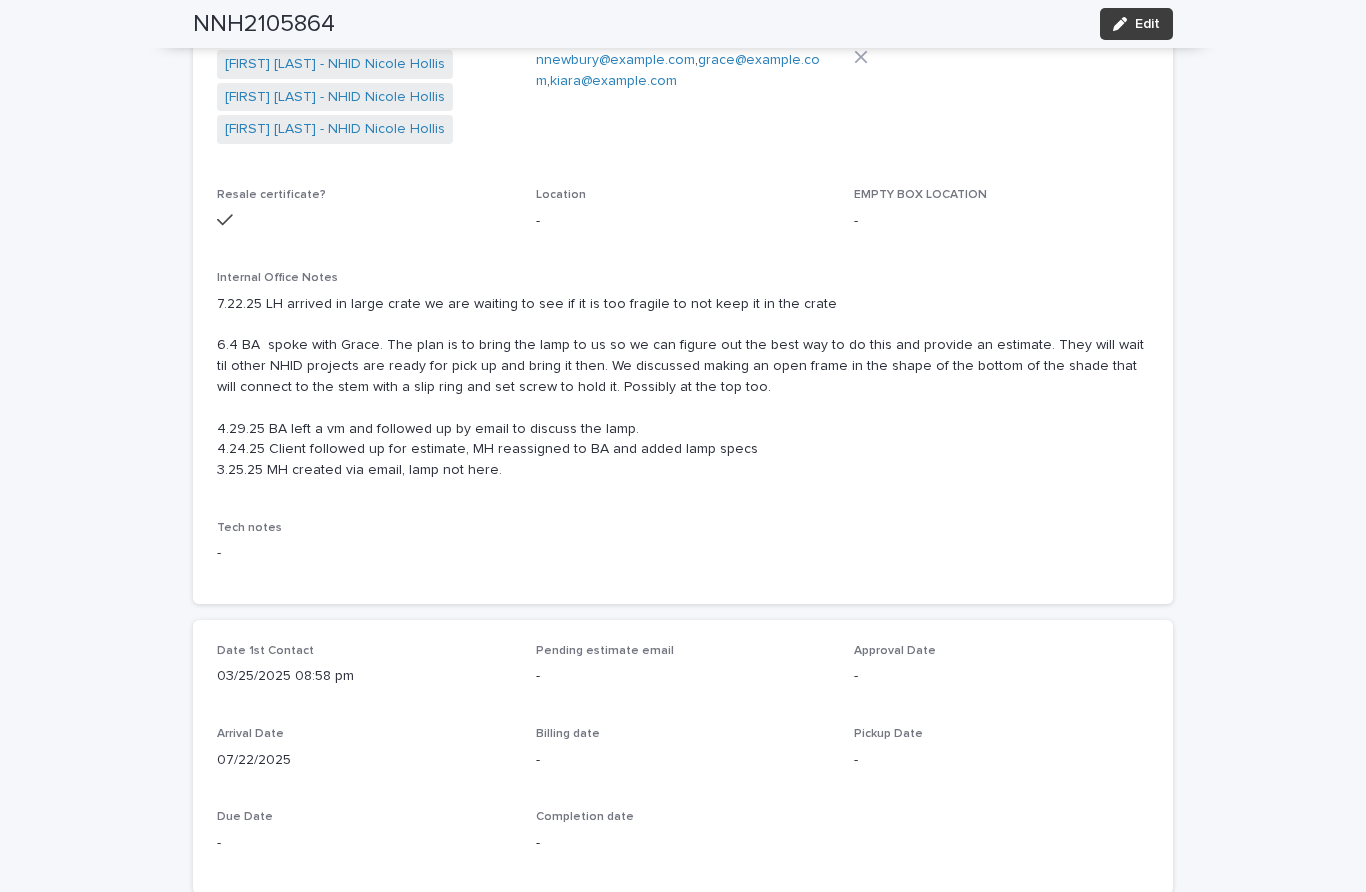 click on "Edit" at bounding box center (1136, 24) 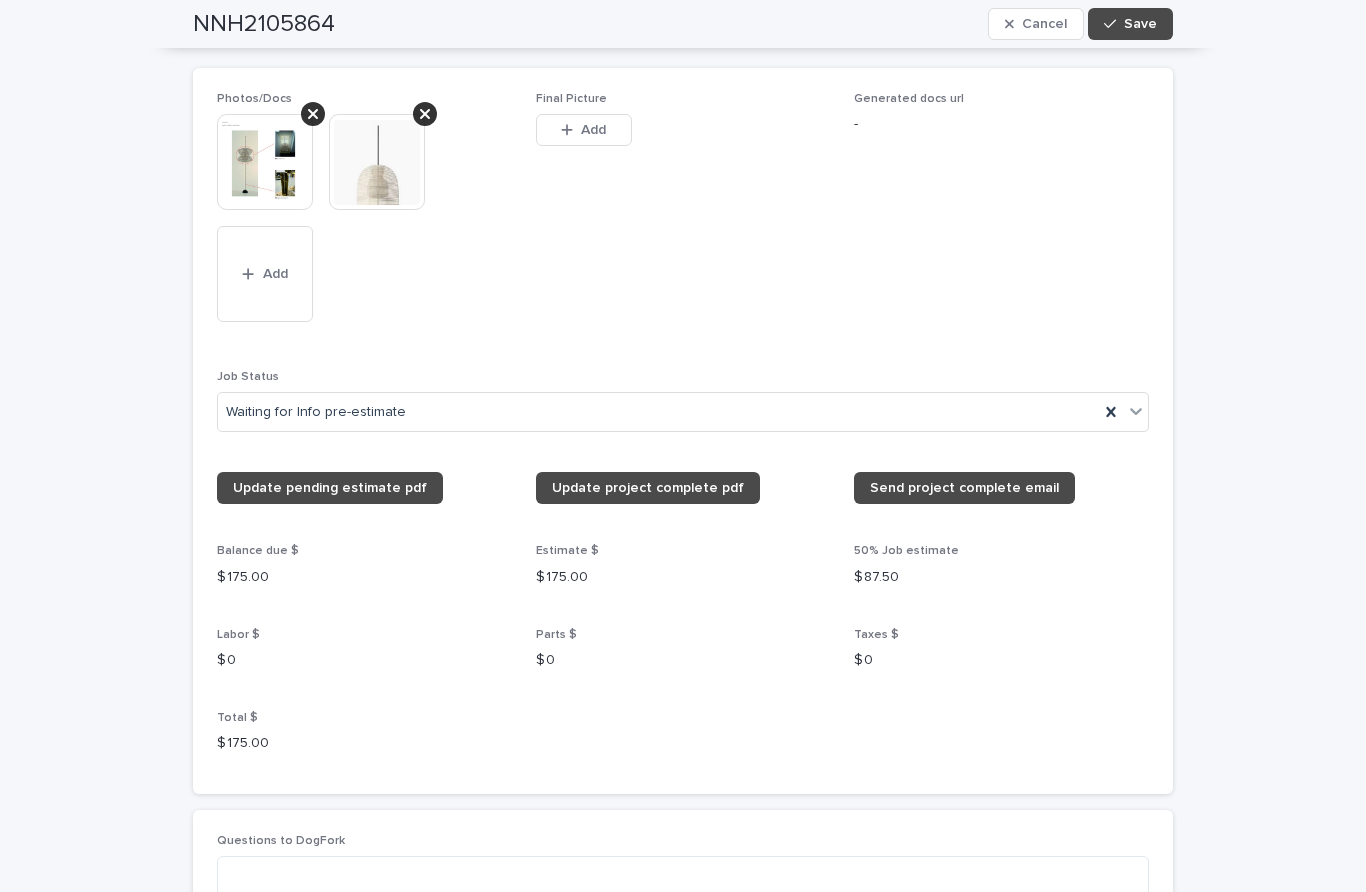 scroll, scrollTop: 1863, scrollLeft: 0, axis: vertical 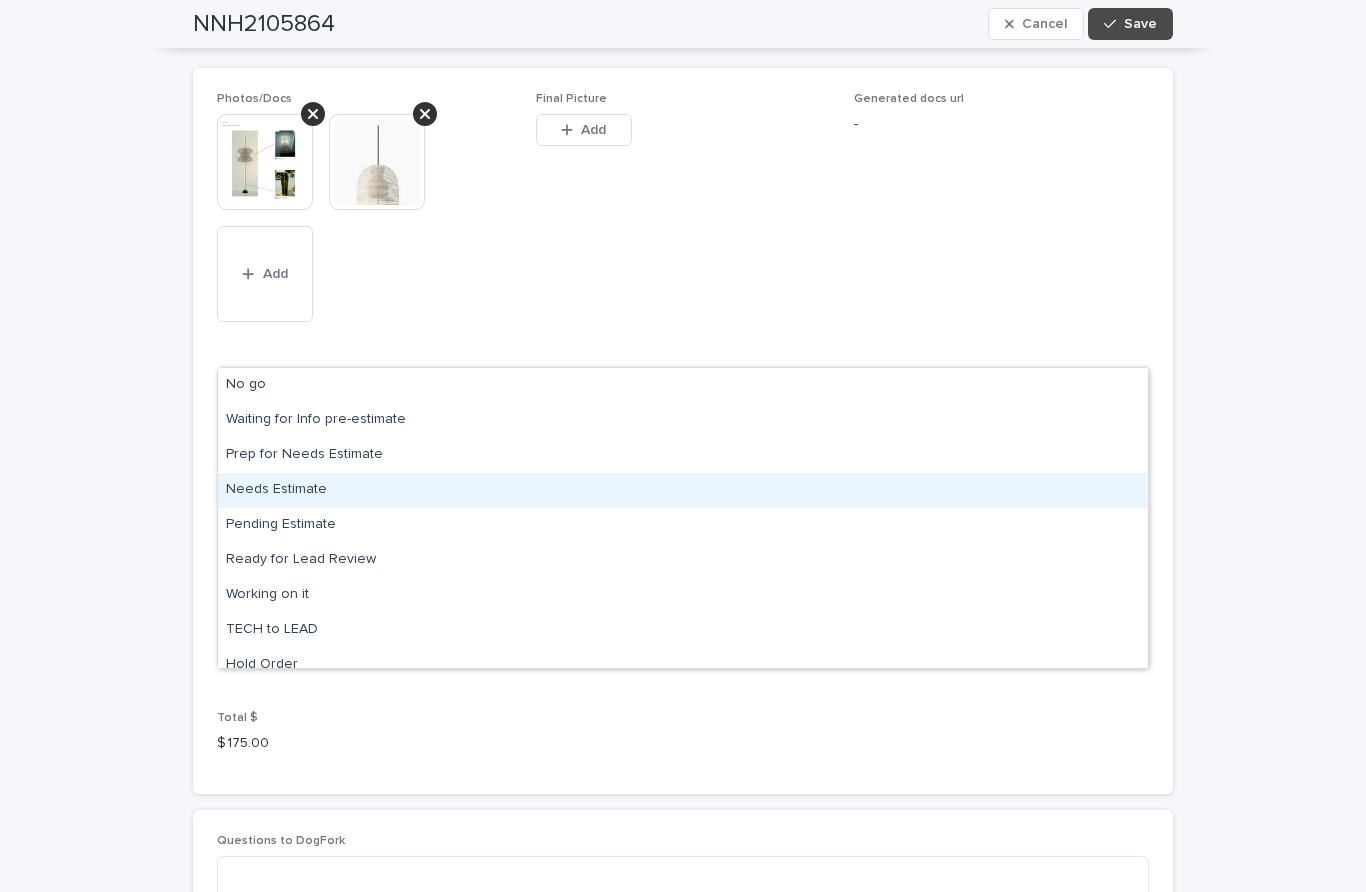 click on "Needs Estimate" at bounding box center (683, 490) 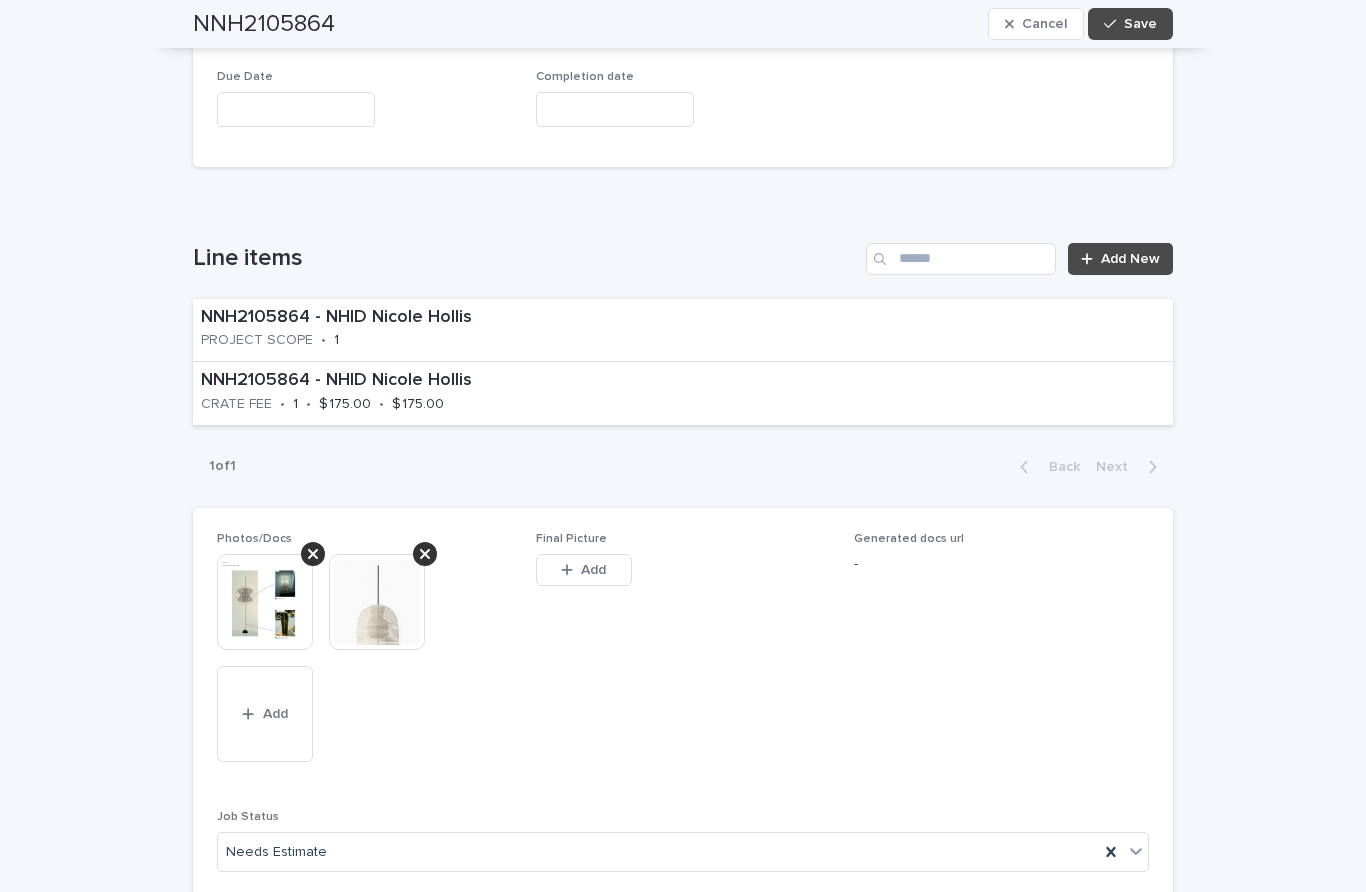 scroll, scrollTop: 1428, scrollLeft: 0, axis: vertical 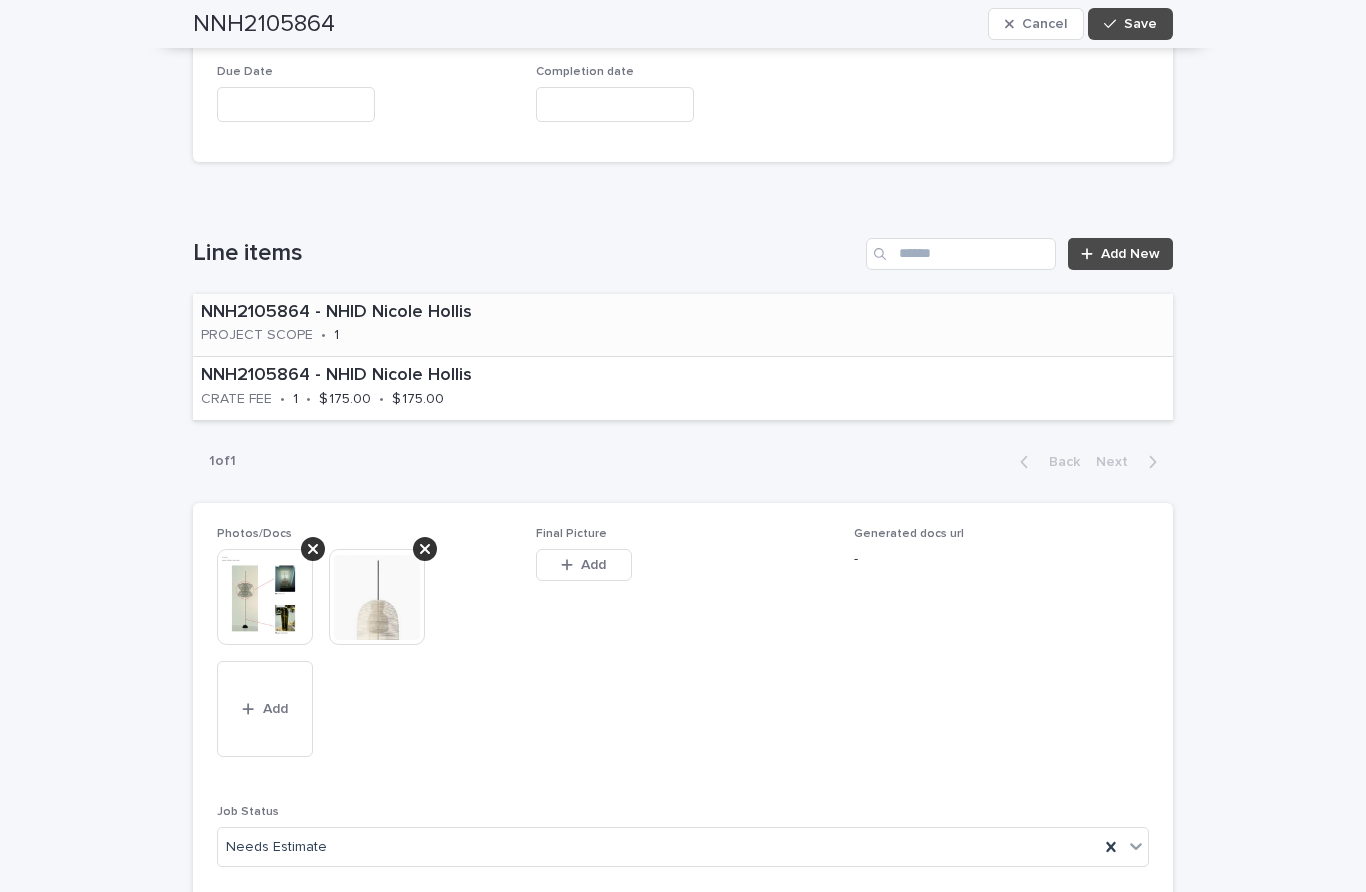 click on "NNH2105864 - NHID Nicole Hollis PROJECT SCOPE • 1" at bounding box center (683, 325) 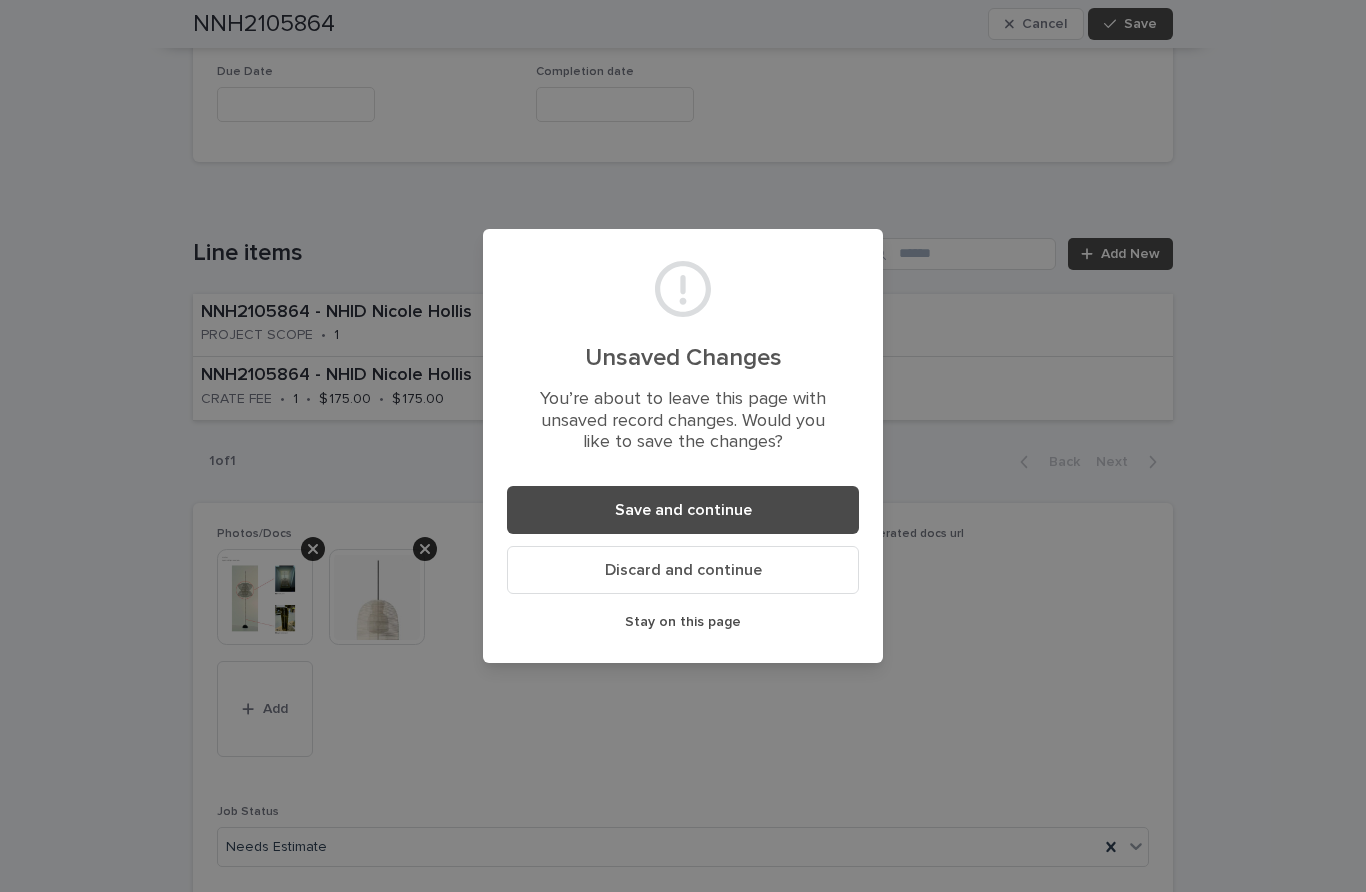 click on "Unsaved Changes You’re about to leave this page with unsaved record changes. Would you like to save the changes? Save and continue Discard and continue Stay on this page" at bounding box center (683, 446) 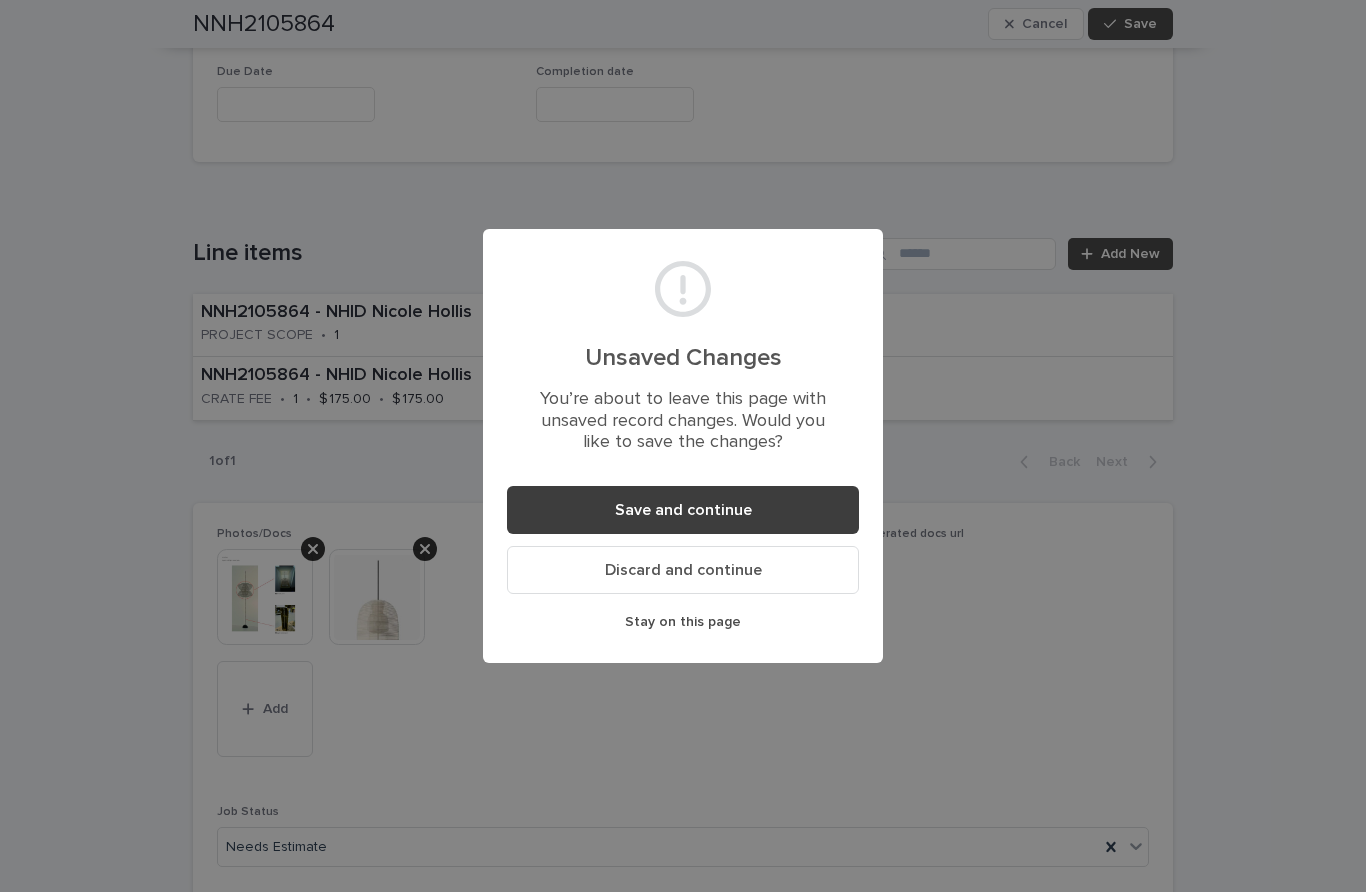 click on "Save and continue" at bounding box center [683, 510] 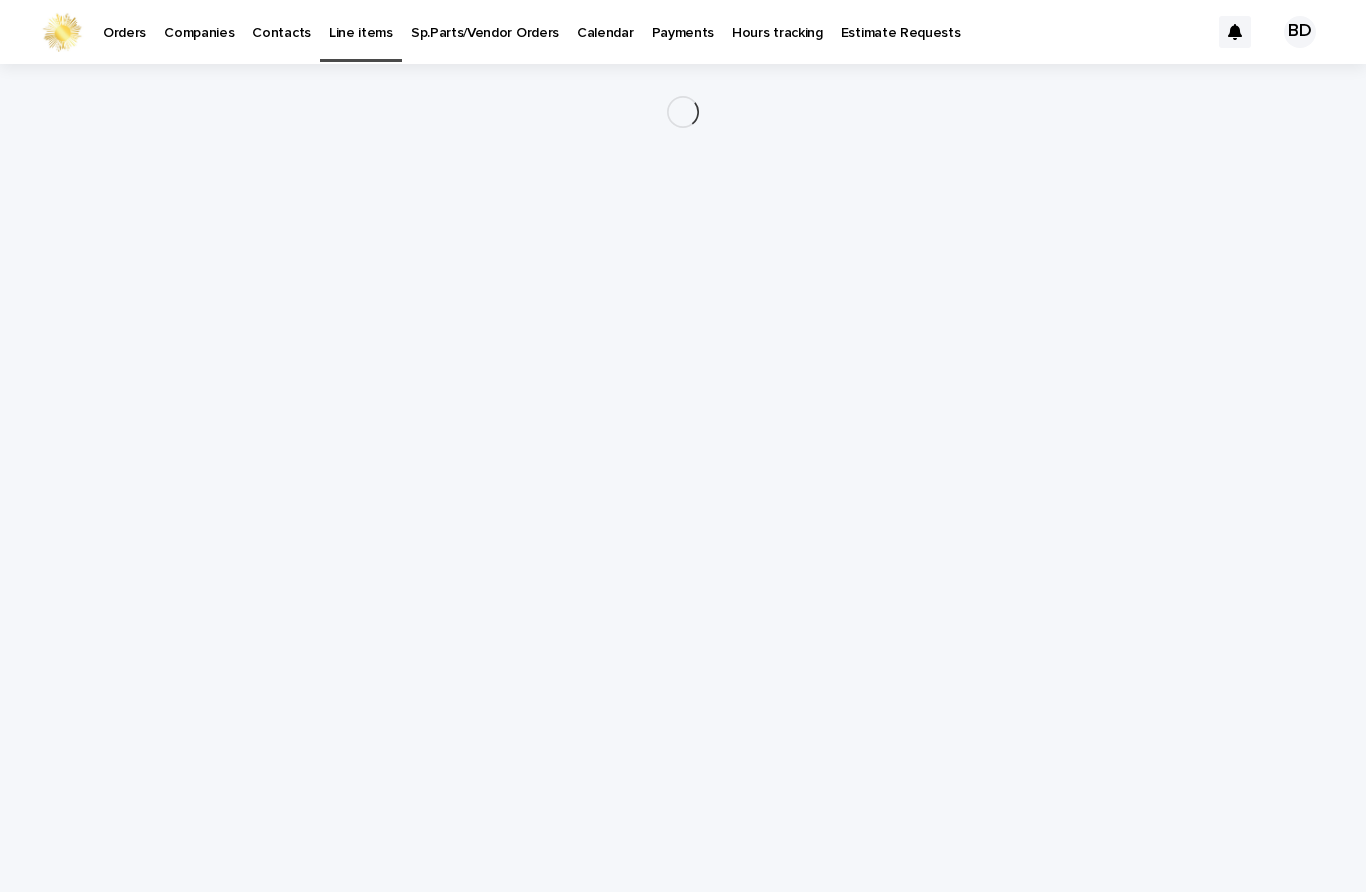 scroll, scrollTop: 0, scrollLeft: 0, axis: both 